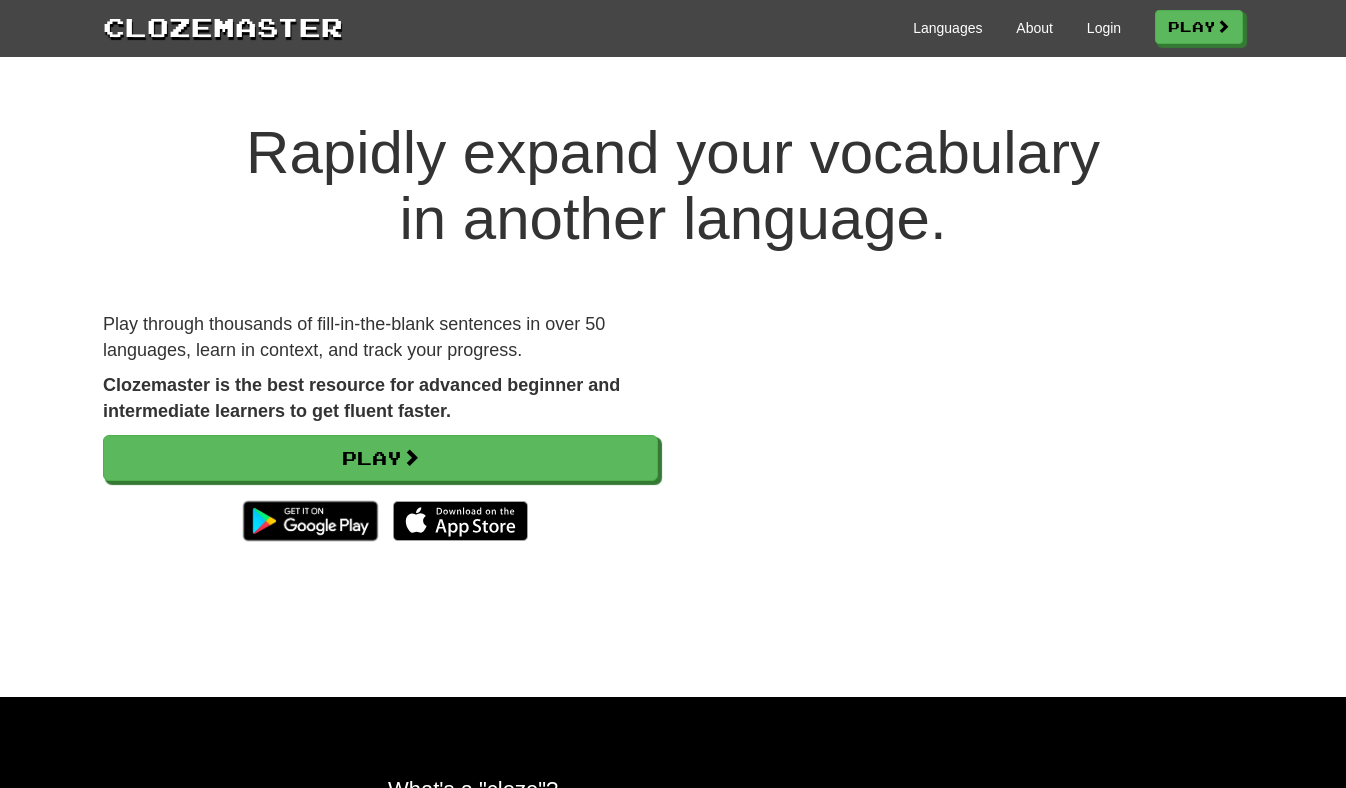 scroll, scrollTop: 0, scrollLeft: 0, axis: both 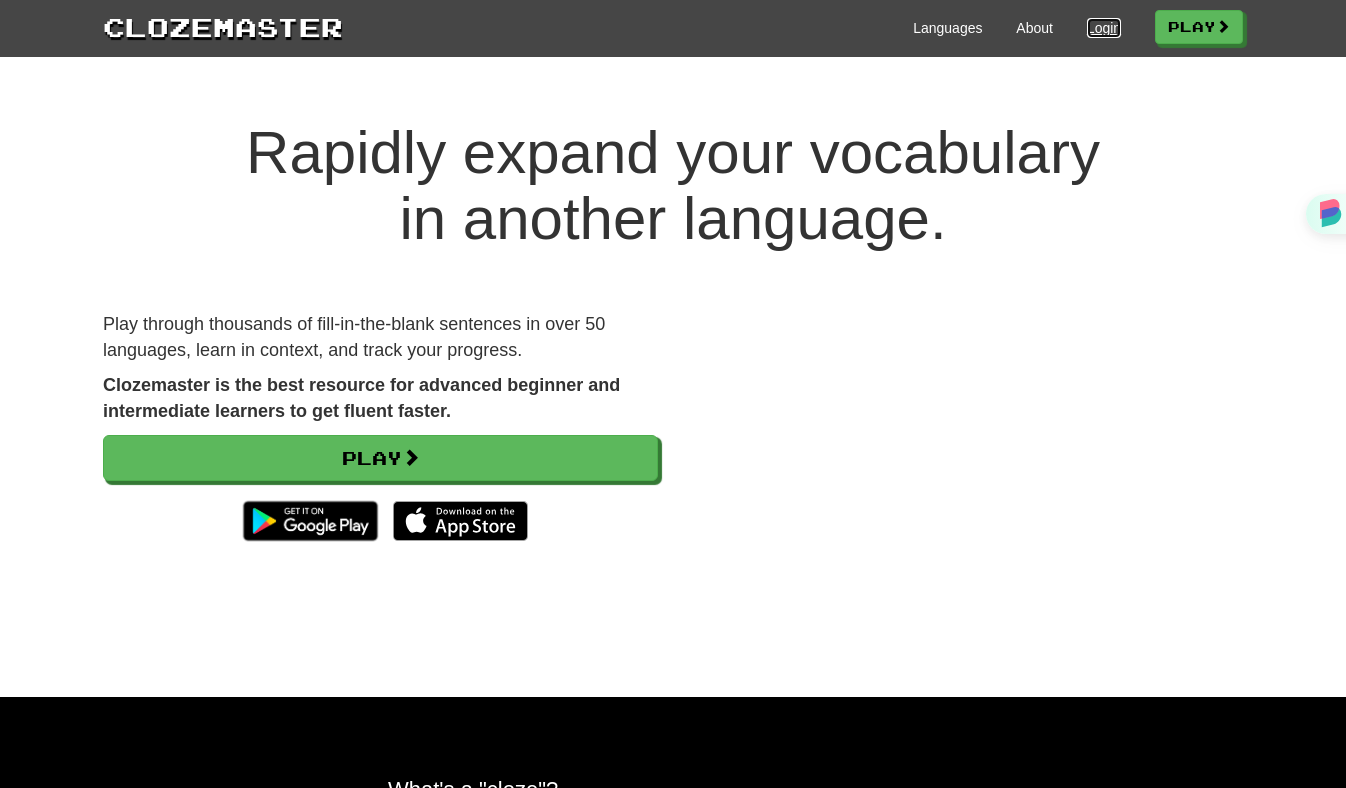 click on "Login" at bounding box center [1104, 28] 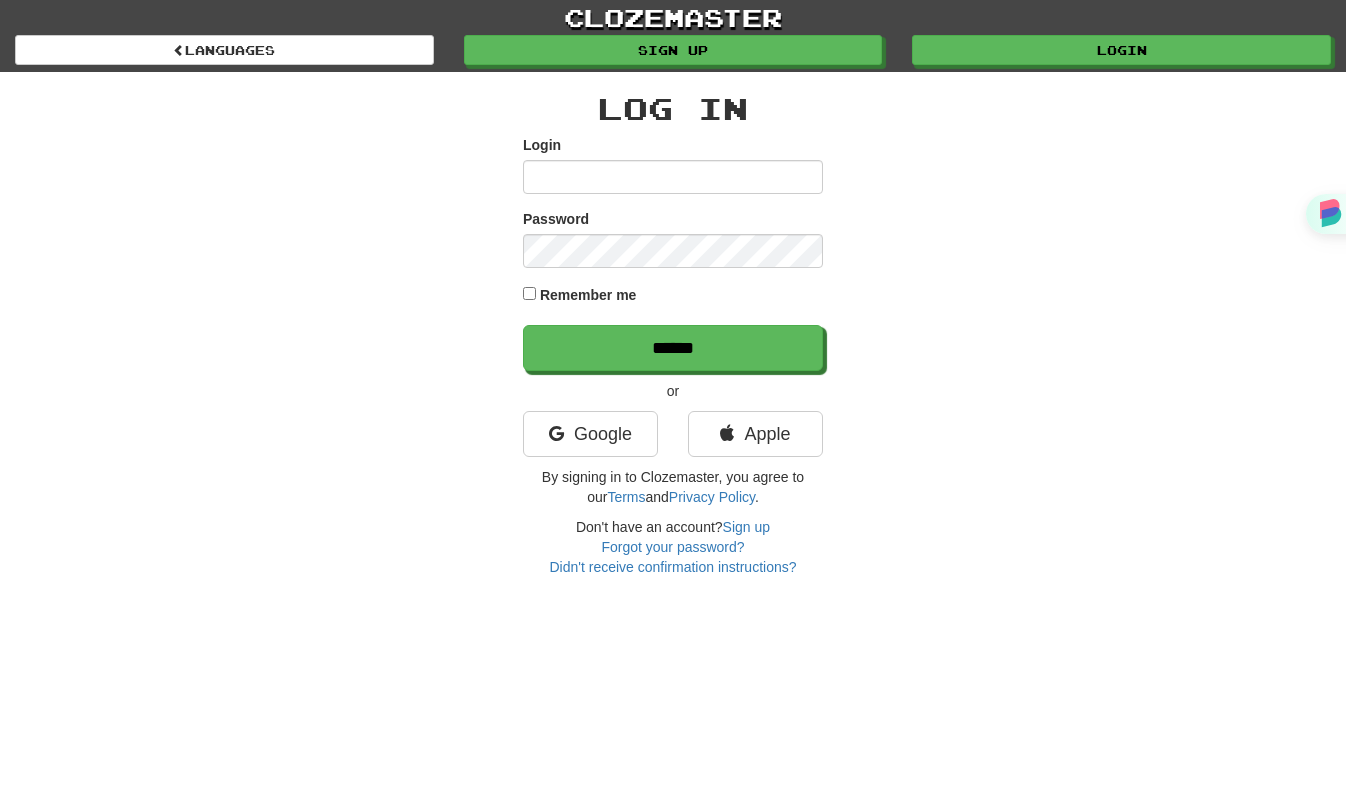 scroll, scrollTop: 0, scrollLeft: 0, axis: both 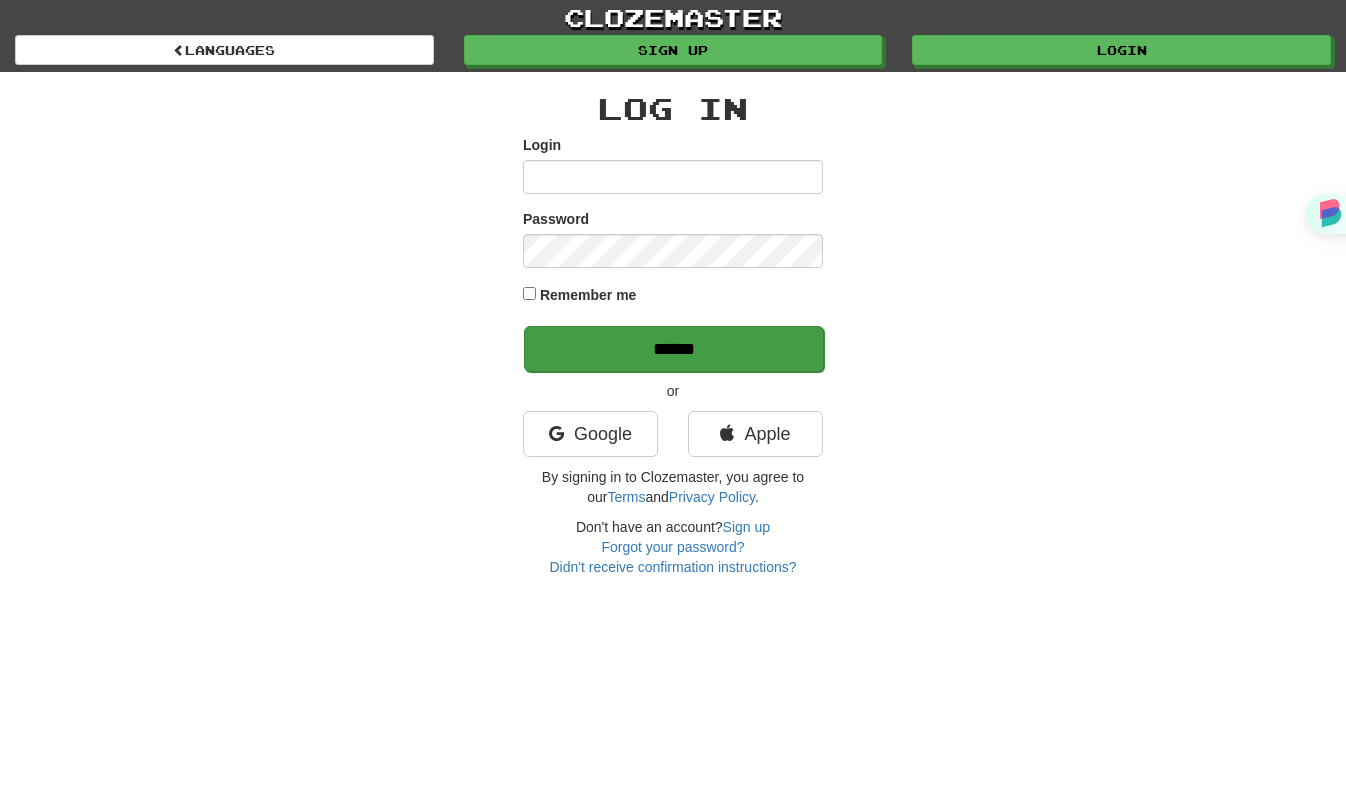 type on "**********" 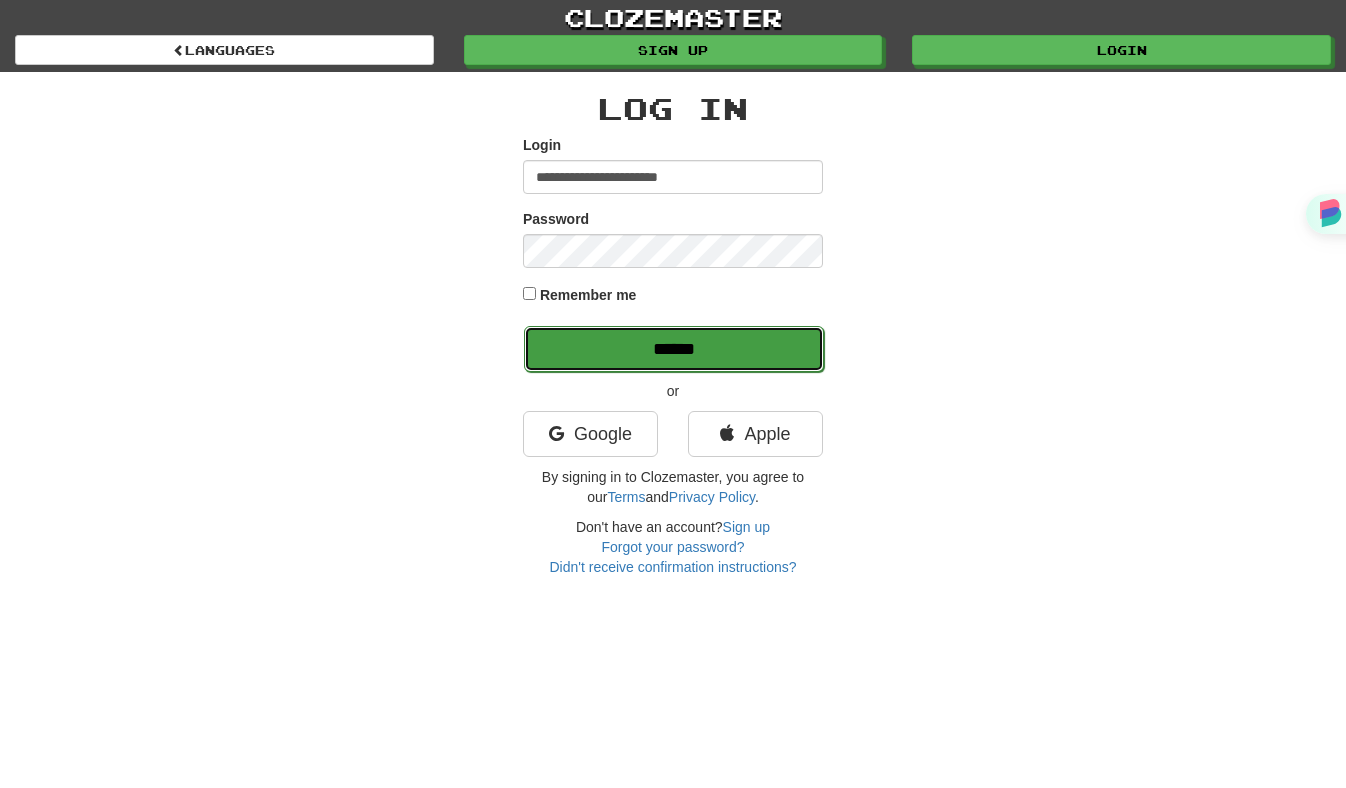 click on "******" at bounding box center (674, 349) 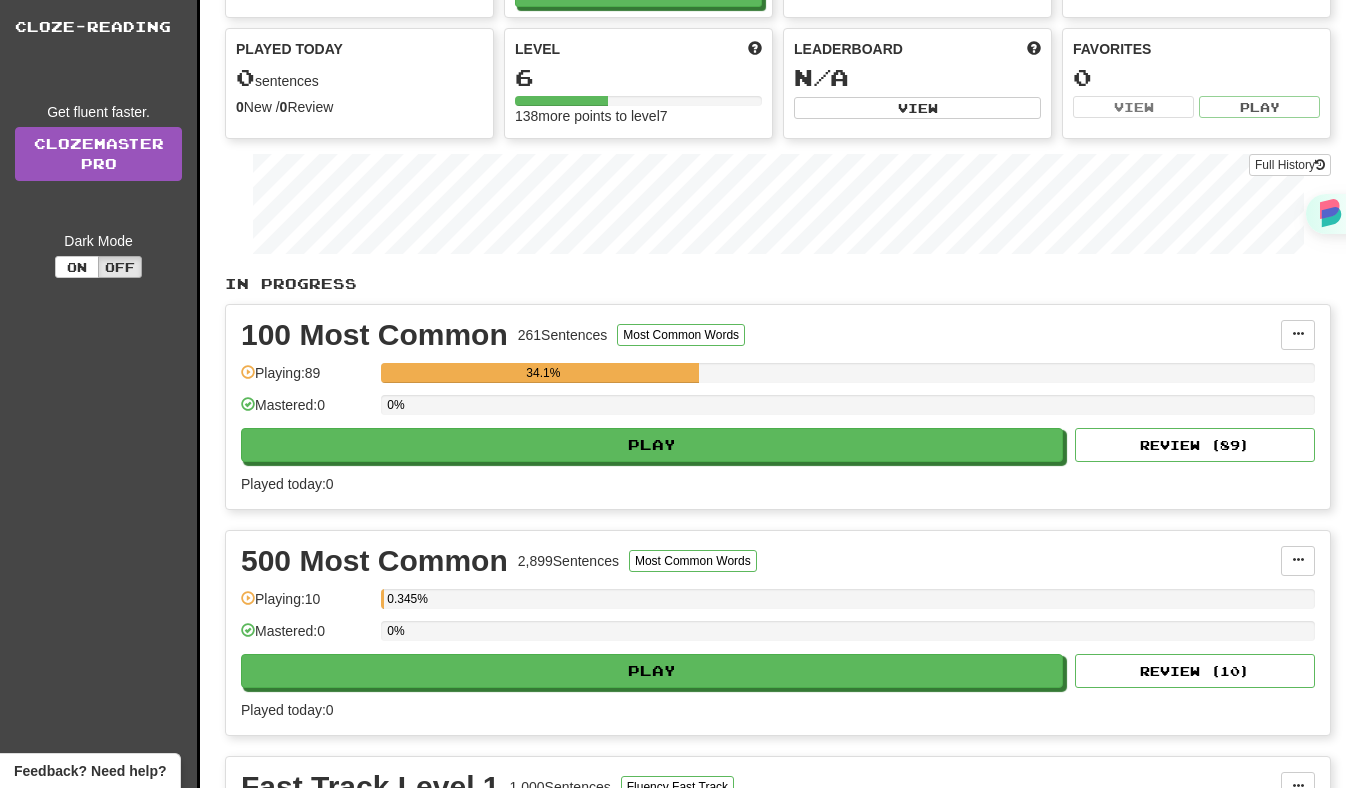 scroll, scrollTop: 156, scrollLeft: 0, axis: vertical 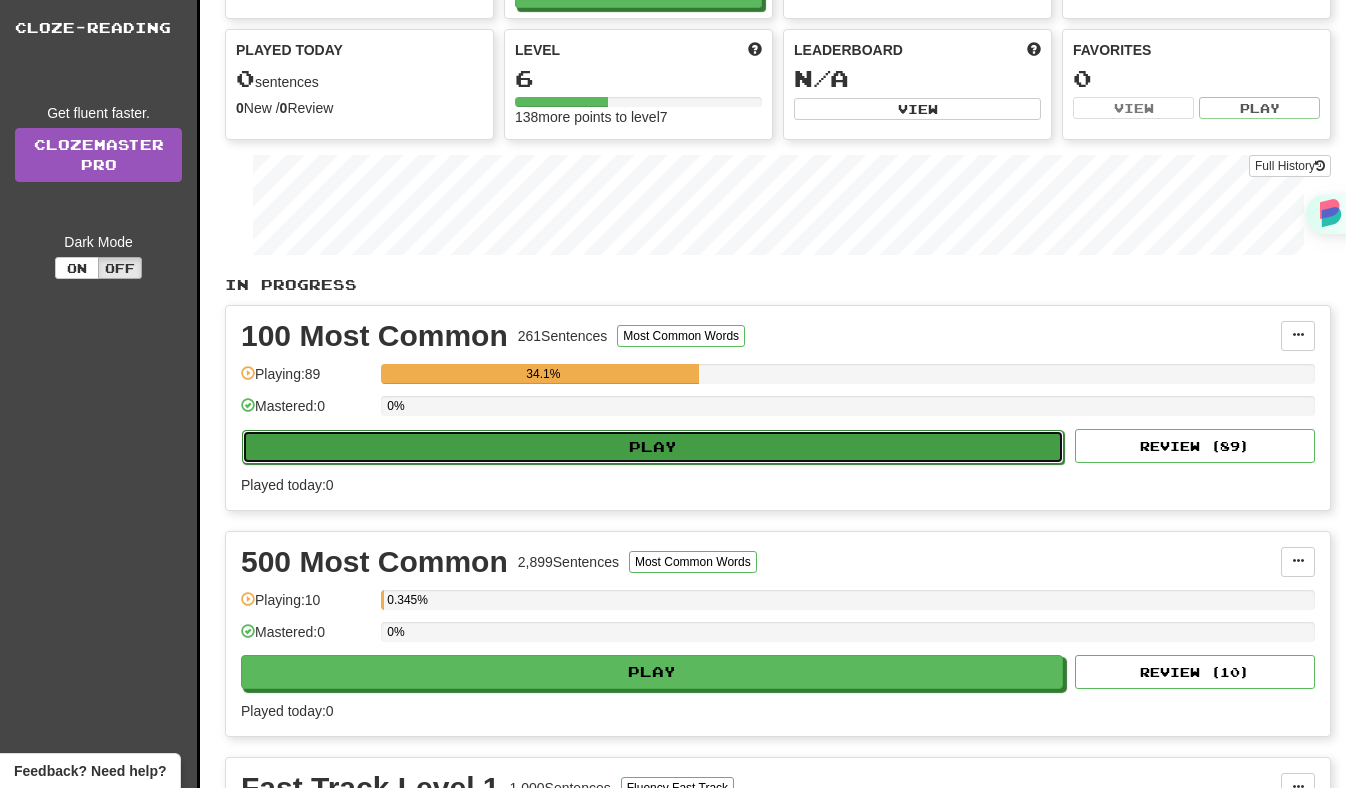 click on "Play" at bounding box center (653, 447) 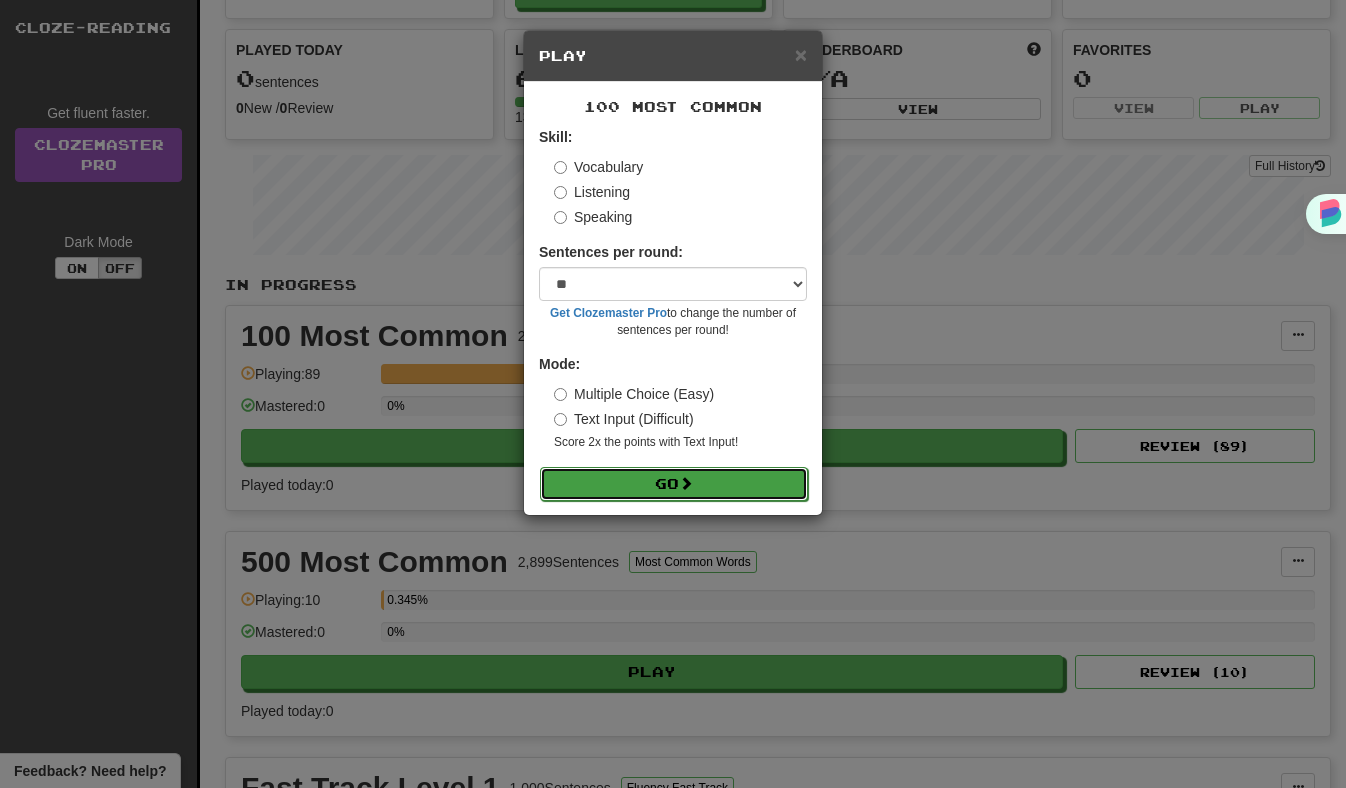 click on "Go" at bounding box center (674, 484) 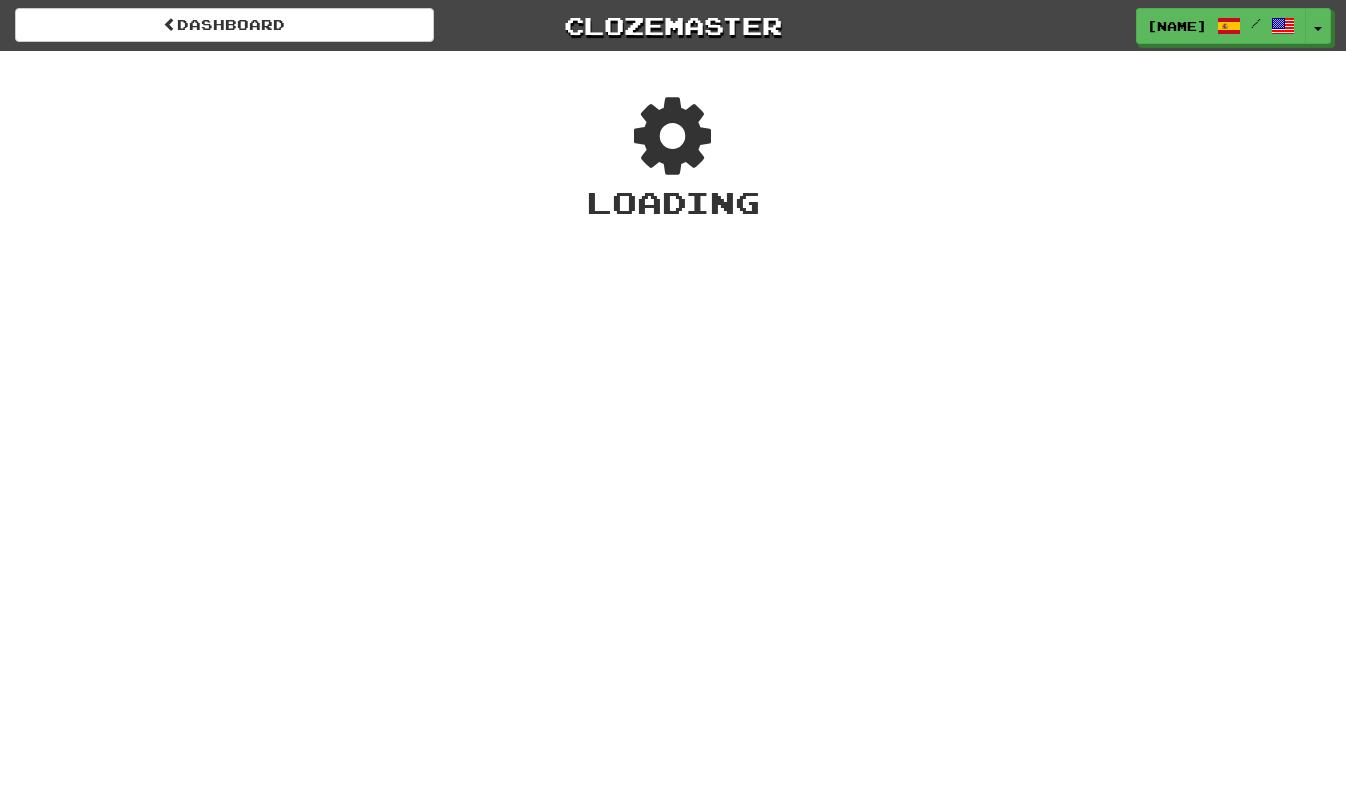 scroll, scrollTop: 0, scrollLeft: 0, axis: both 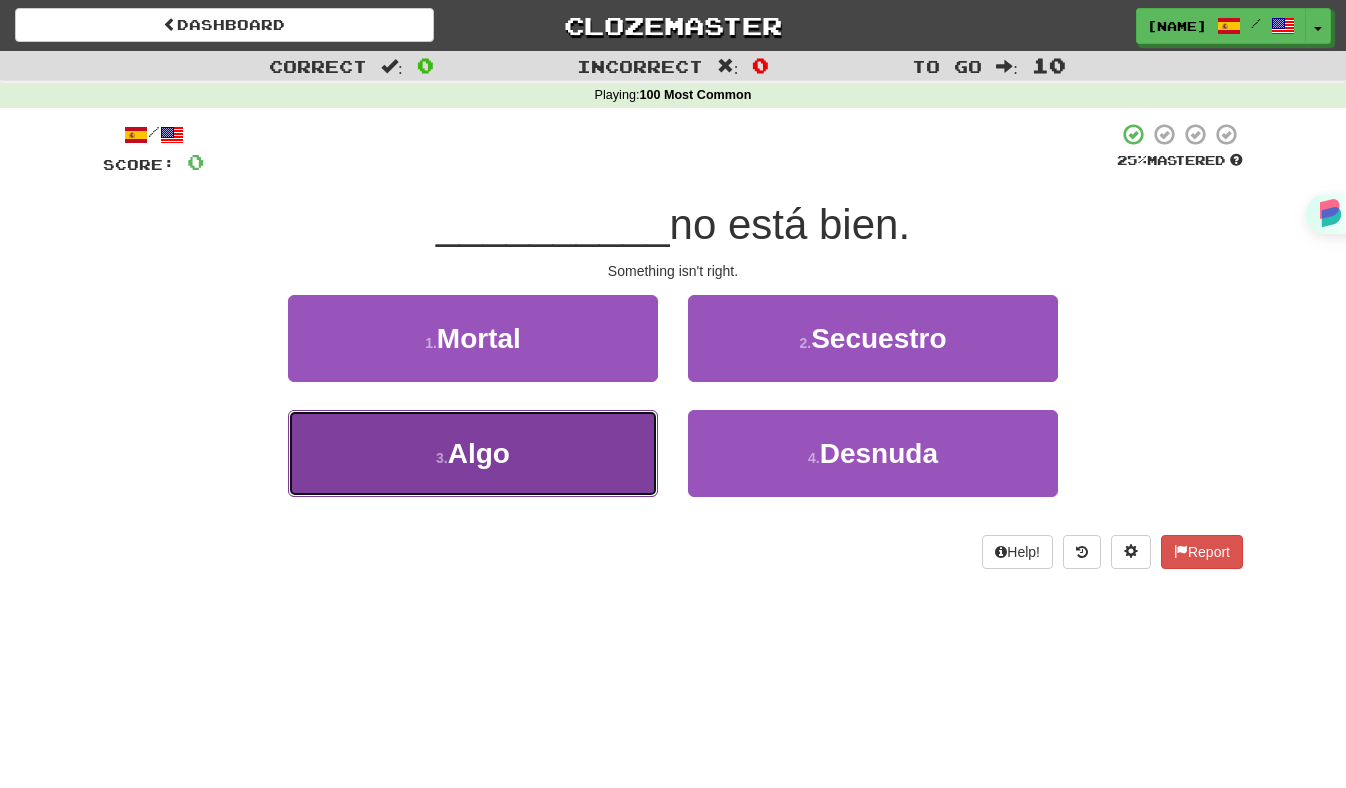 click on "3 .  Algo" at bounding box center [473, 453] 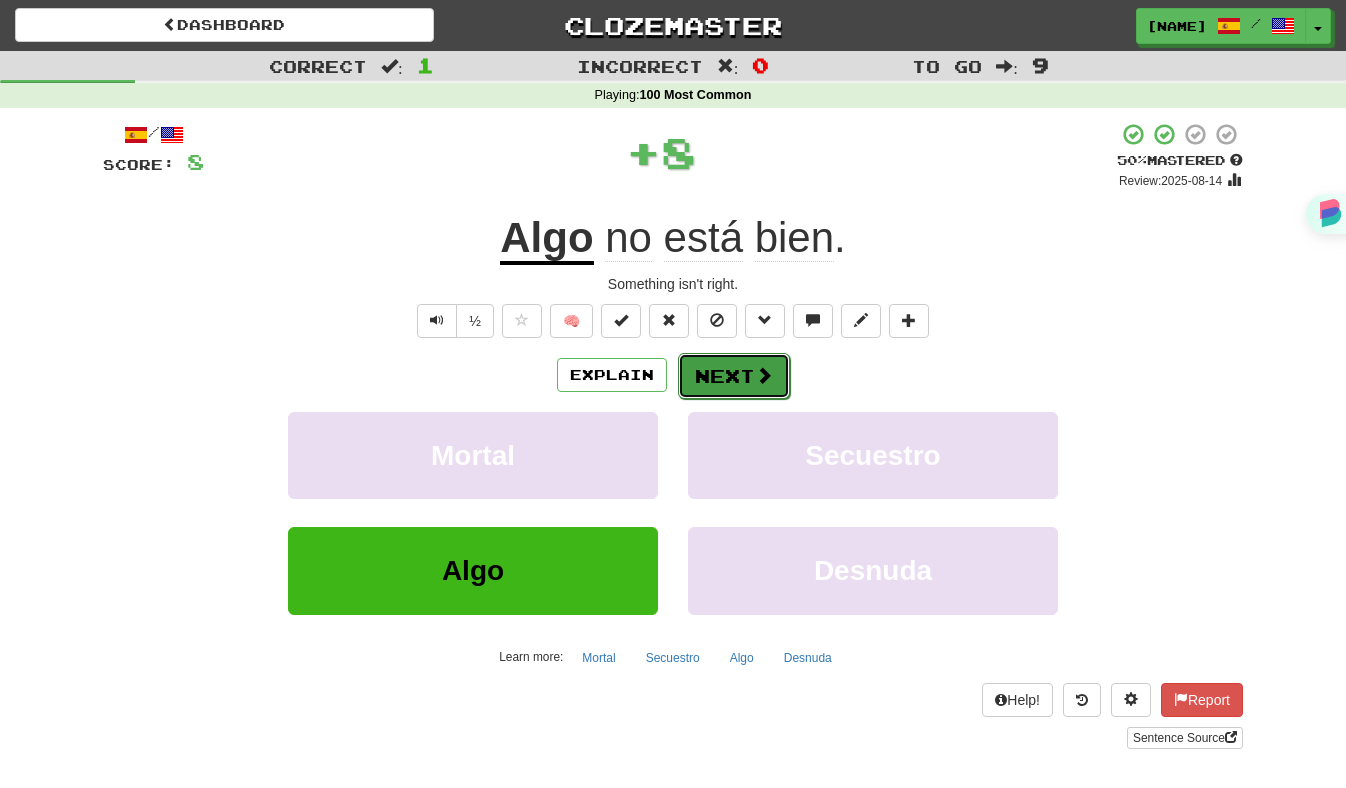 click on "Next" at bounding box center (734, 376) 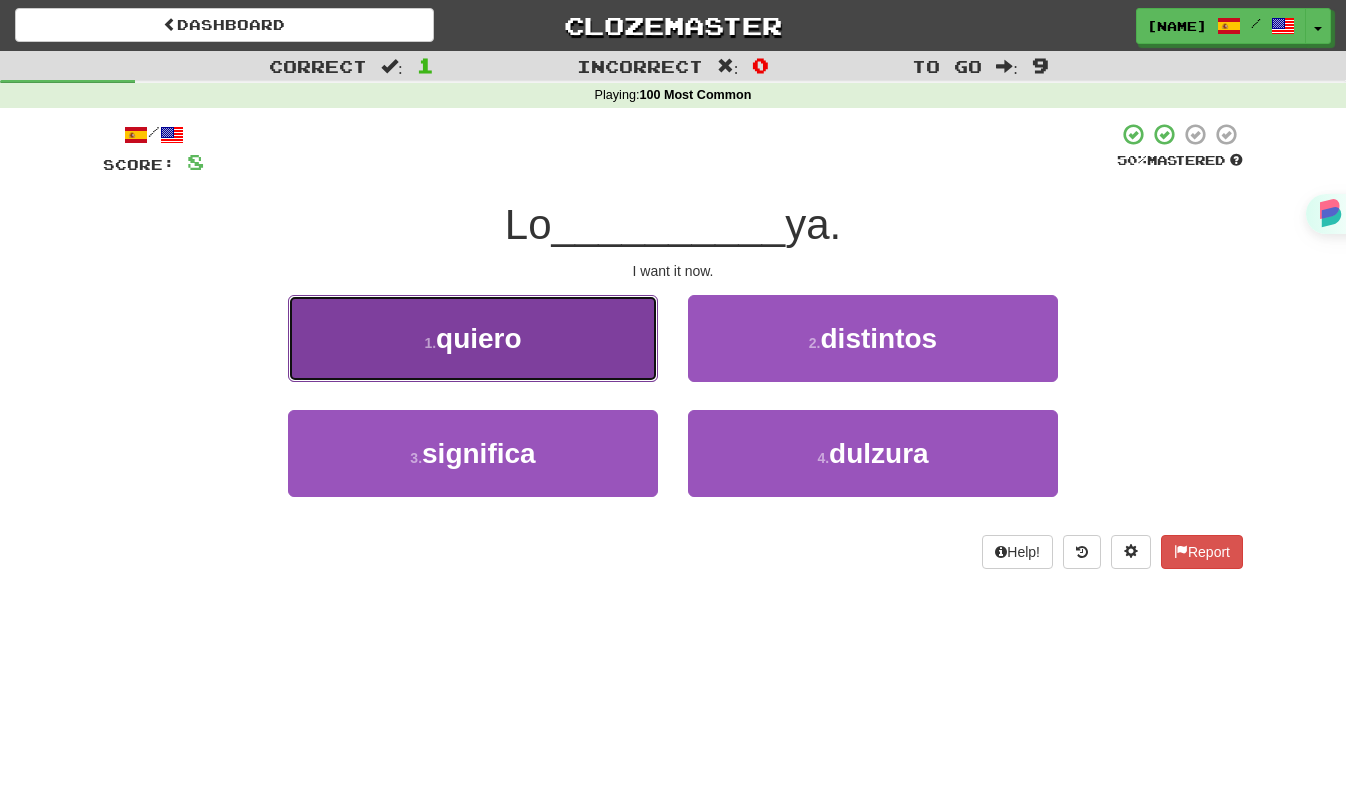 click on "1 .  quiero" at bounding box center [473, 338] 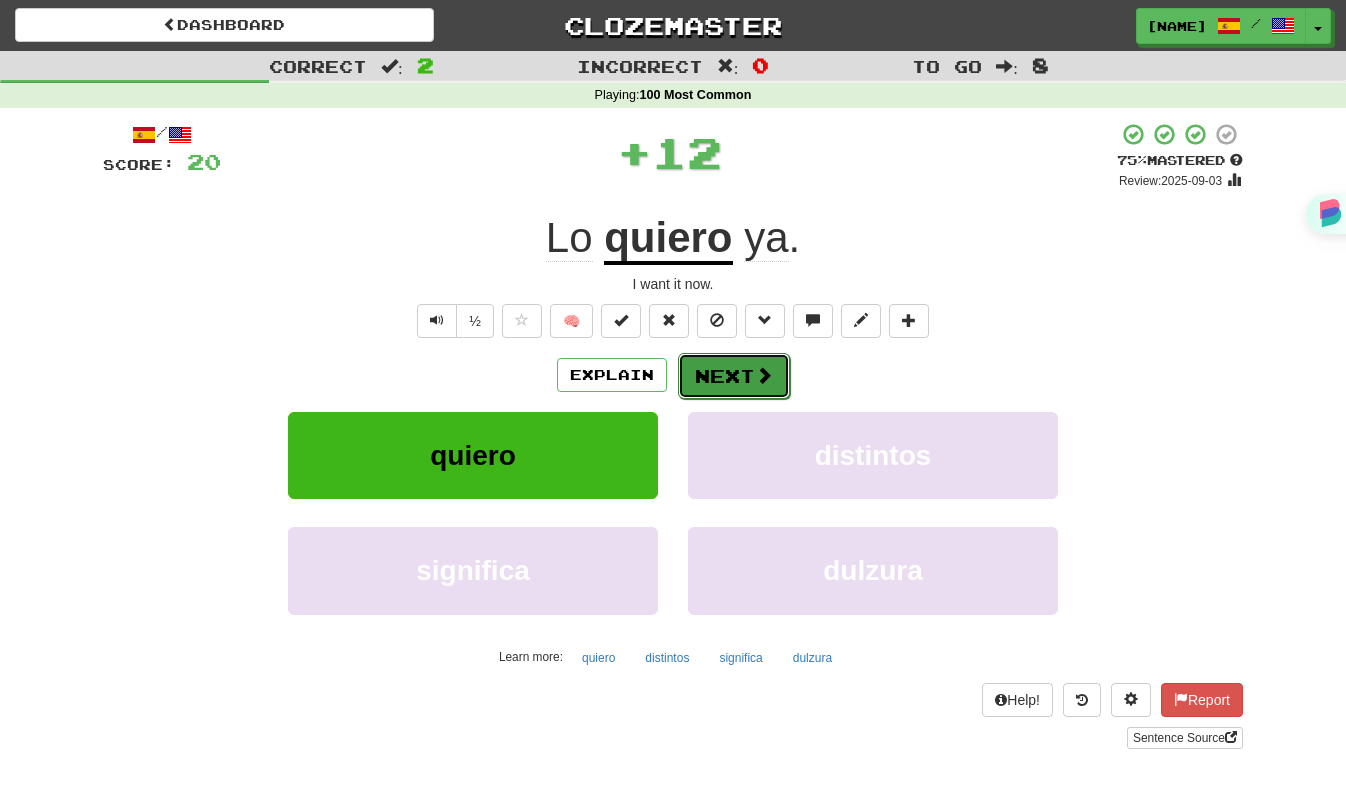 click on "Next" at bounding box center (734, 376) 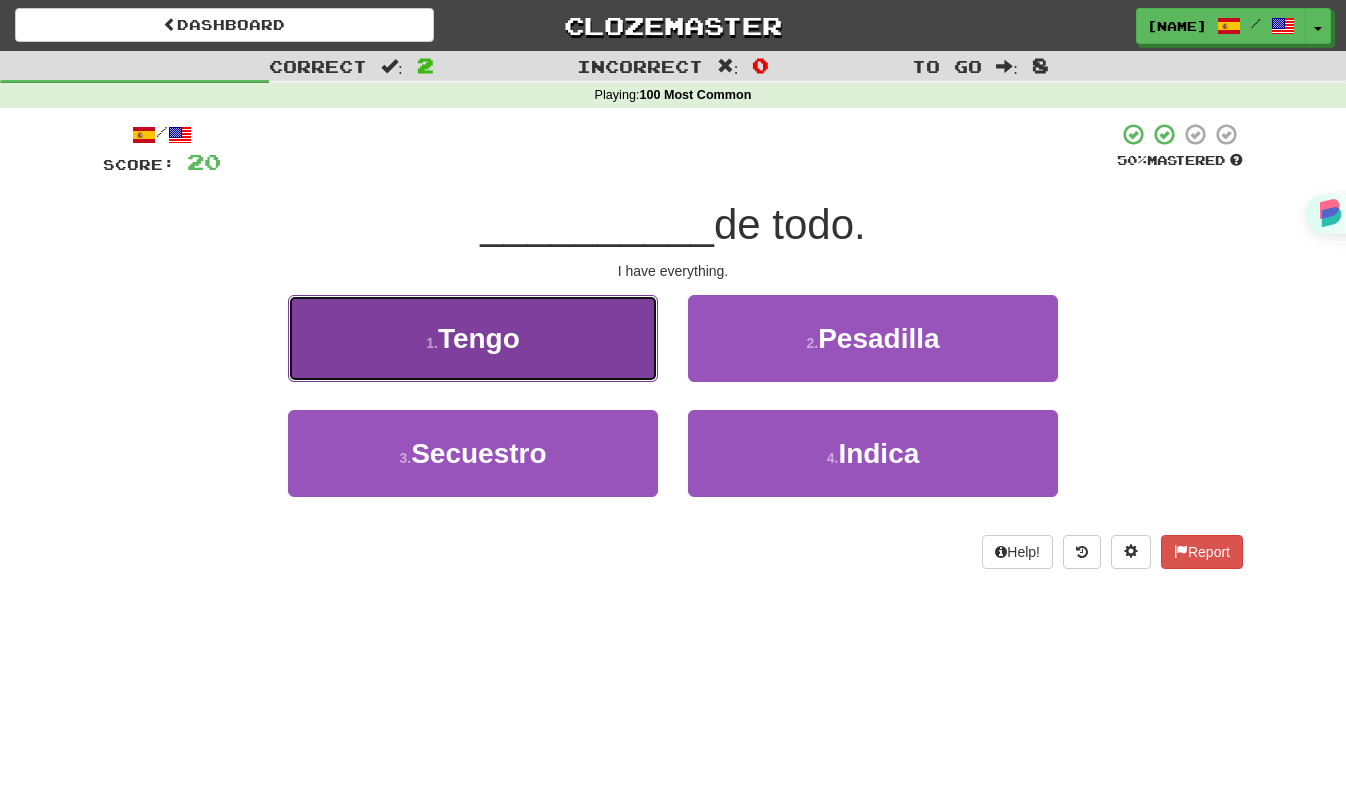 click on "1 .  Tengo" at bounding box center (473, 338) 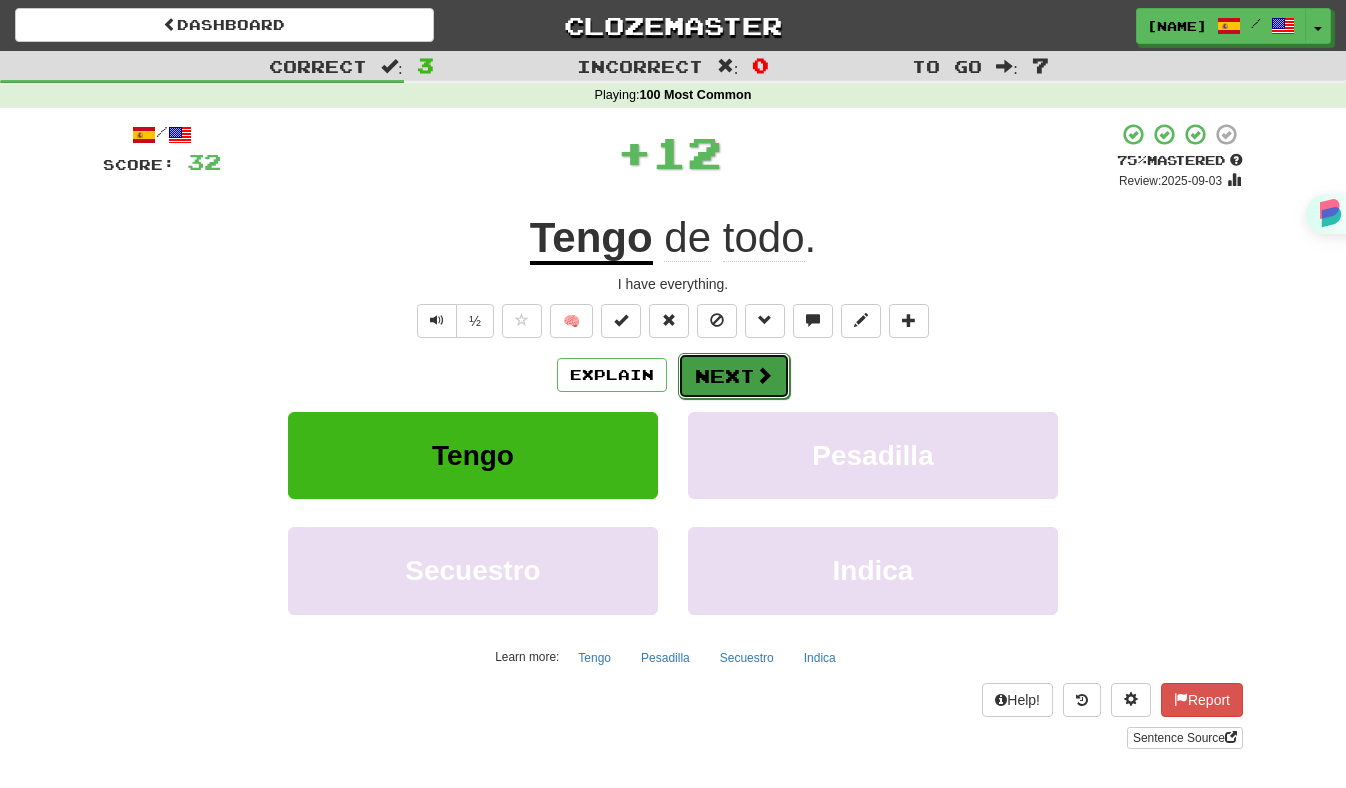 click on "Next" at bounding box center (734, 376) 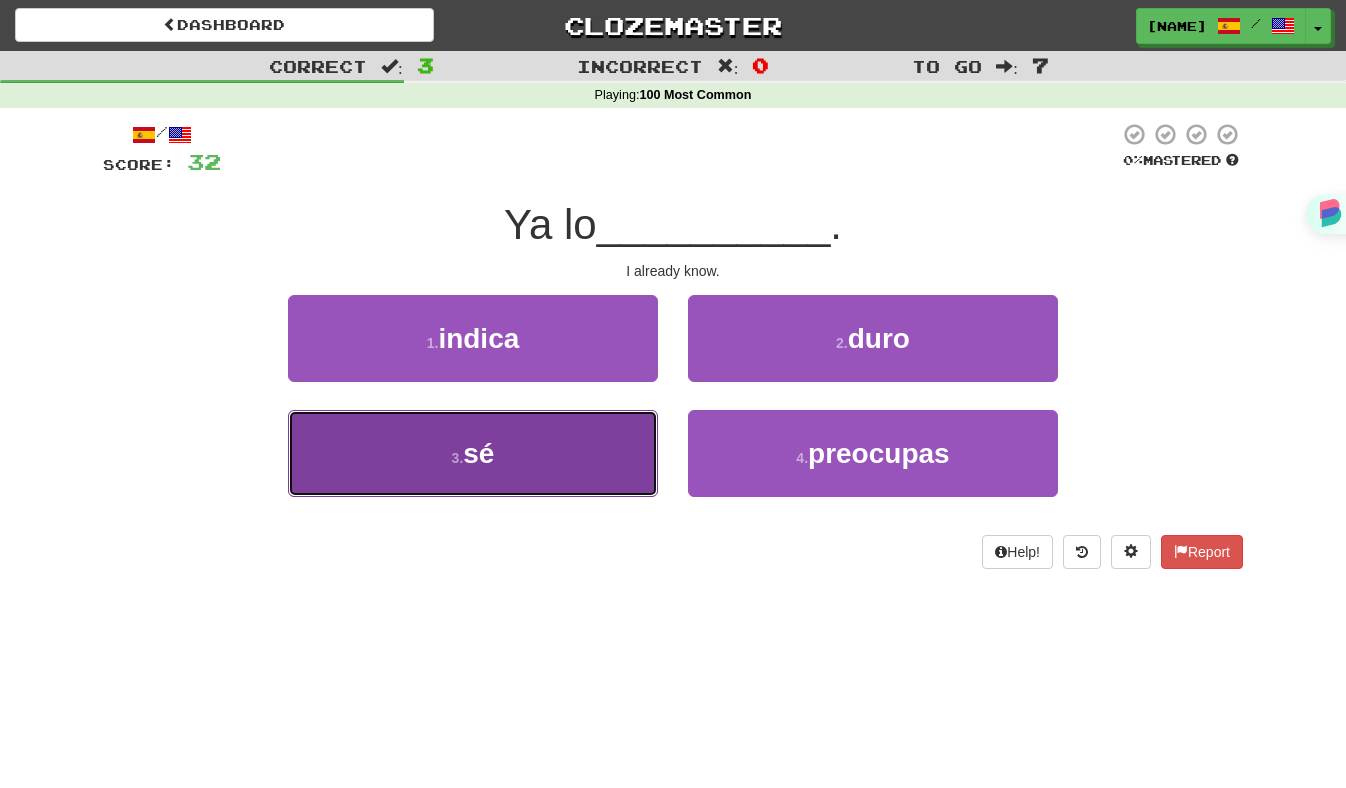 click on "3 .  sé" at bounding box center (473, 453) 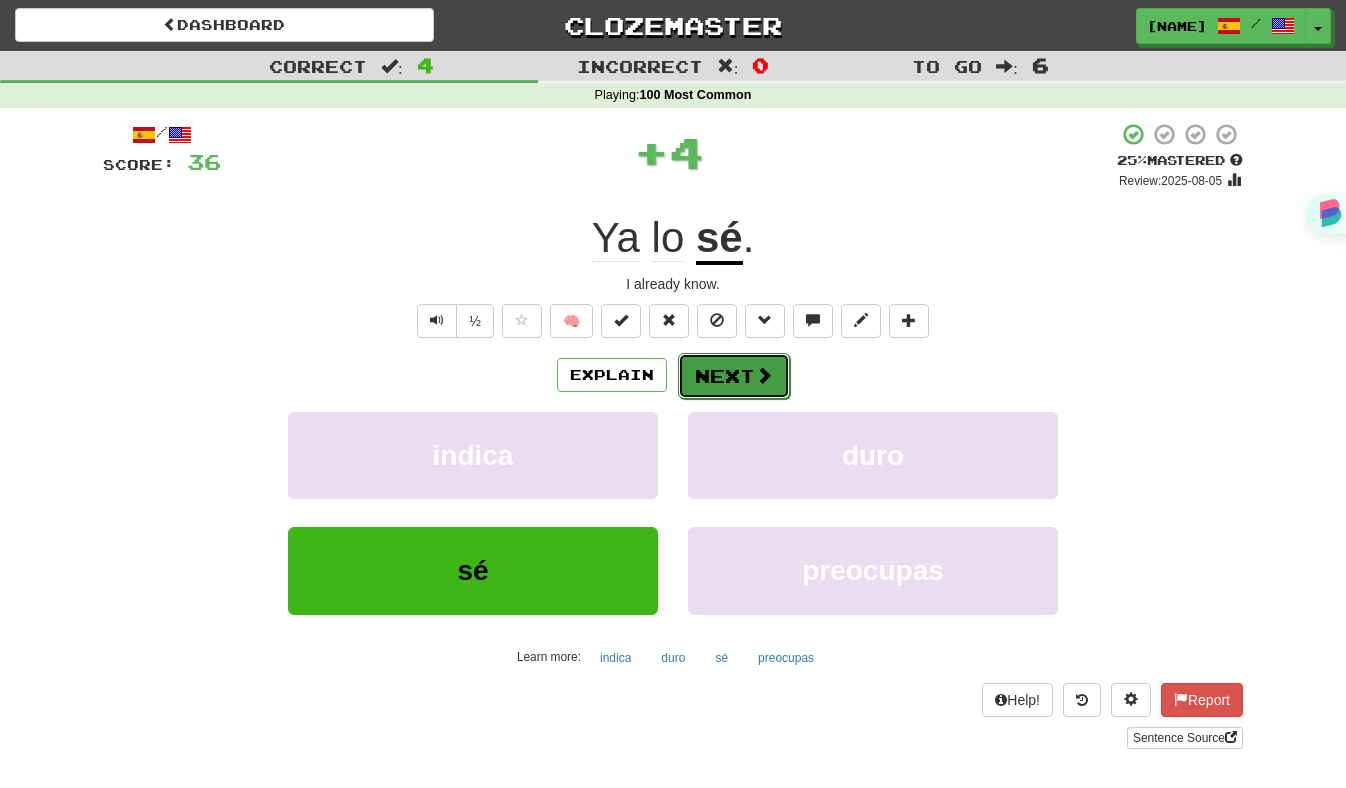 click on "Next" at bounding box center (734, 376) 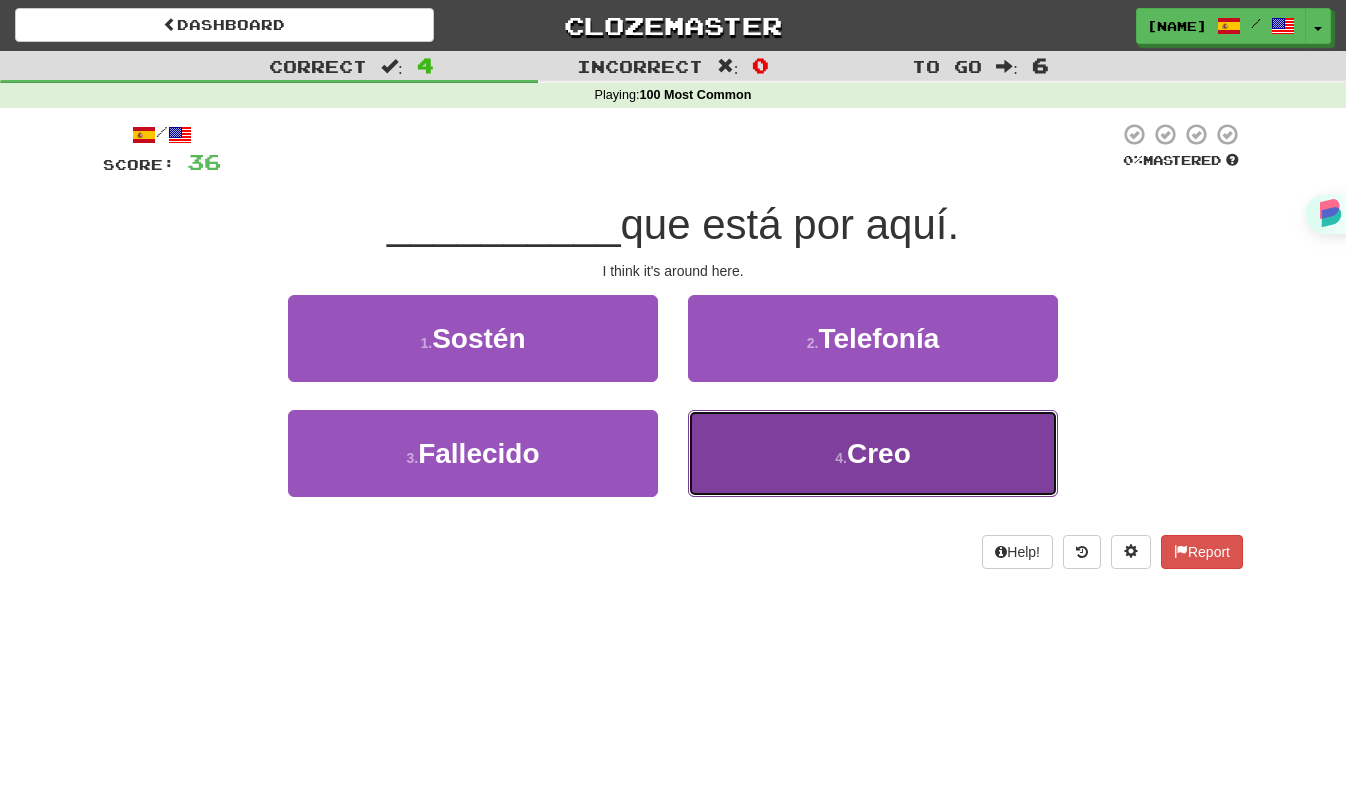 click on "4 .  Creo" at bounding box center [873, 453] 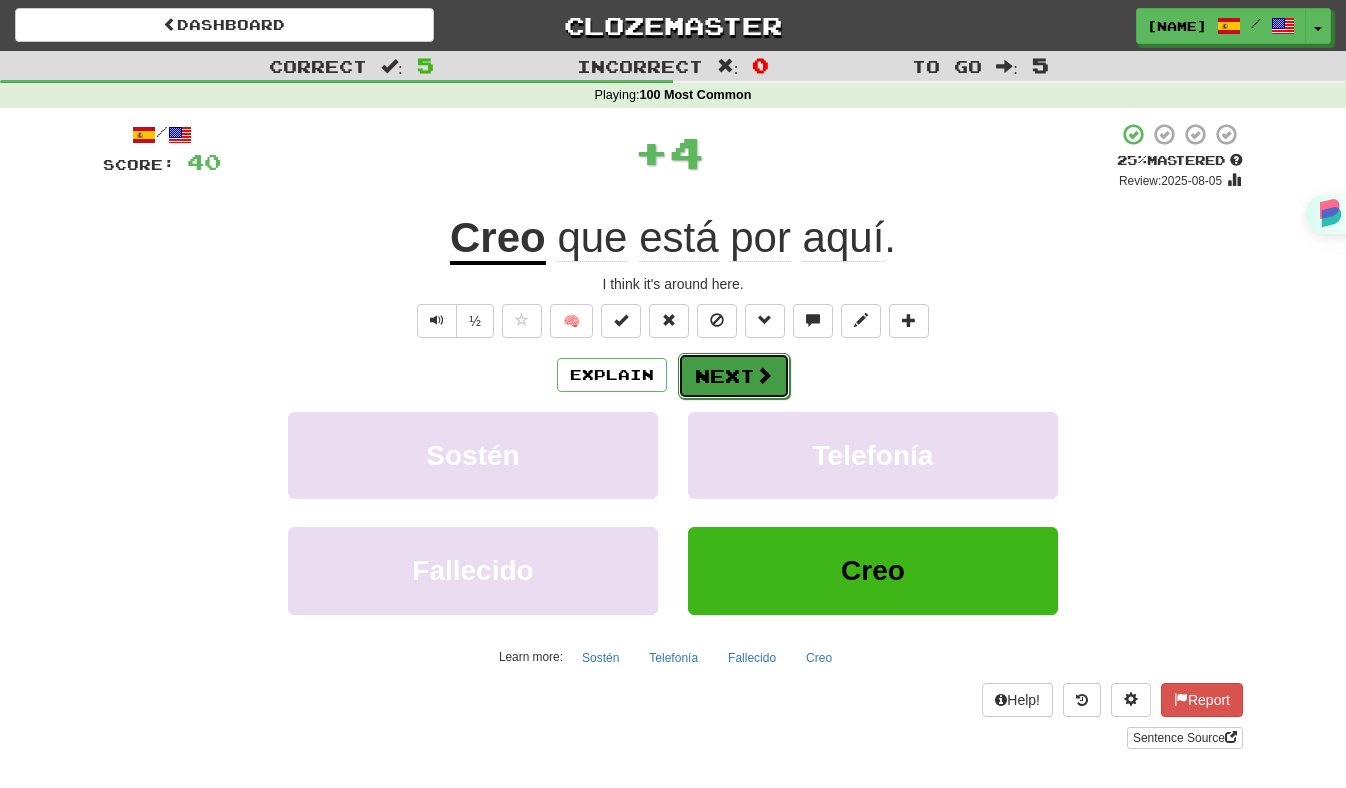 click on "Next" at bounding box center (734, 376) 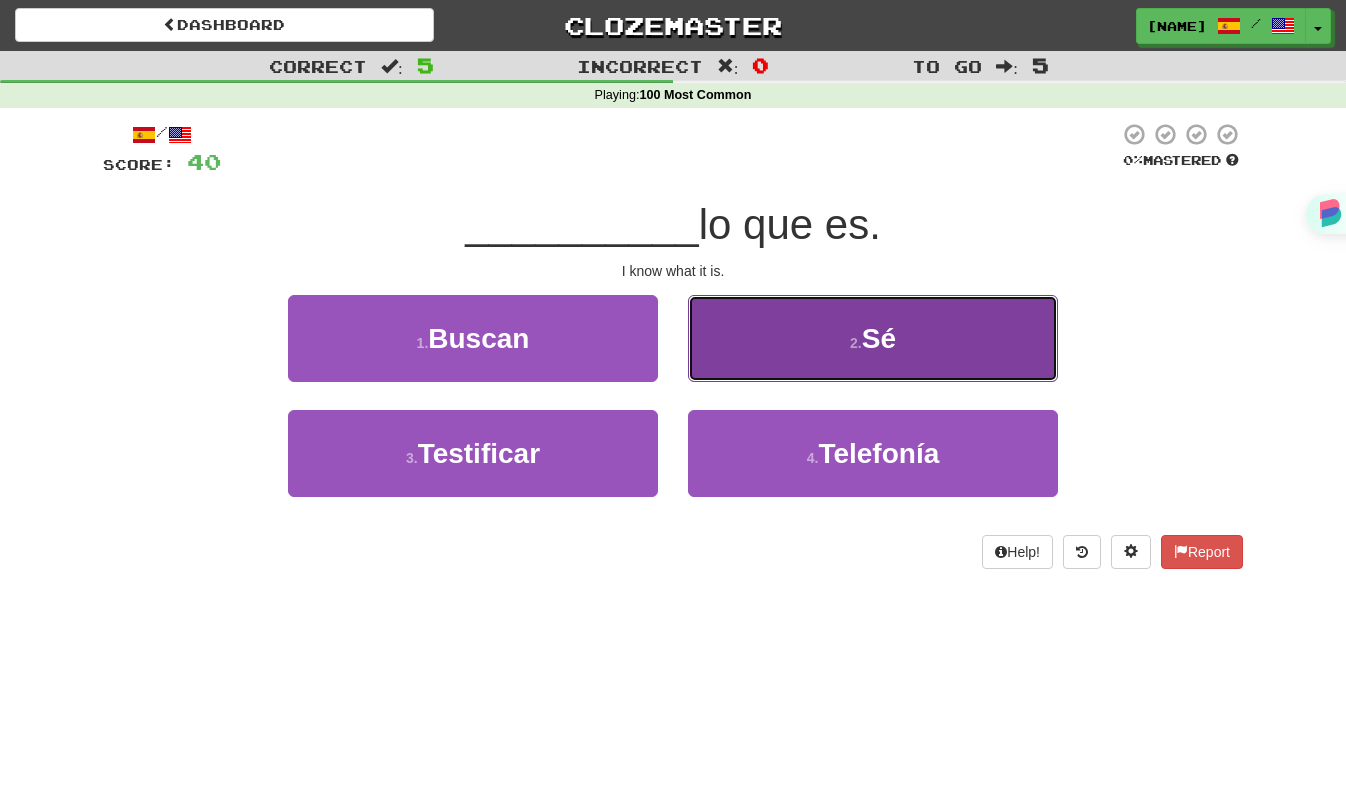 click on "2 .  Sé" at bounding box center (873, 338) 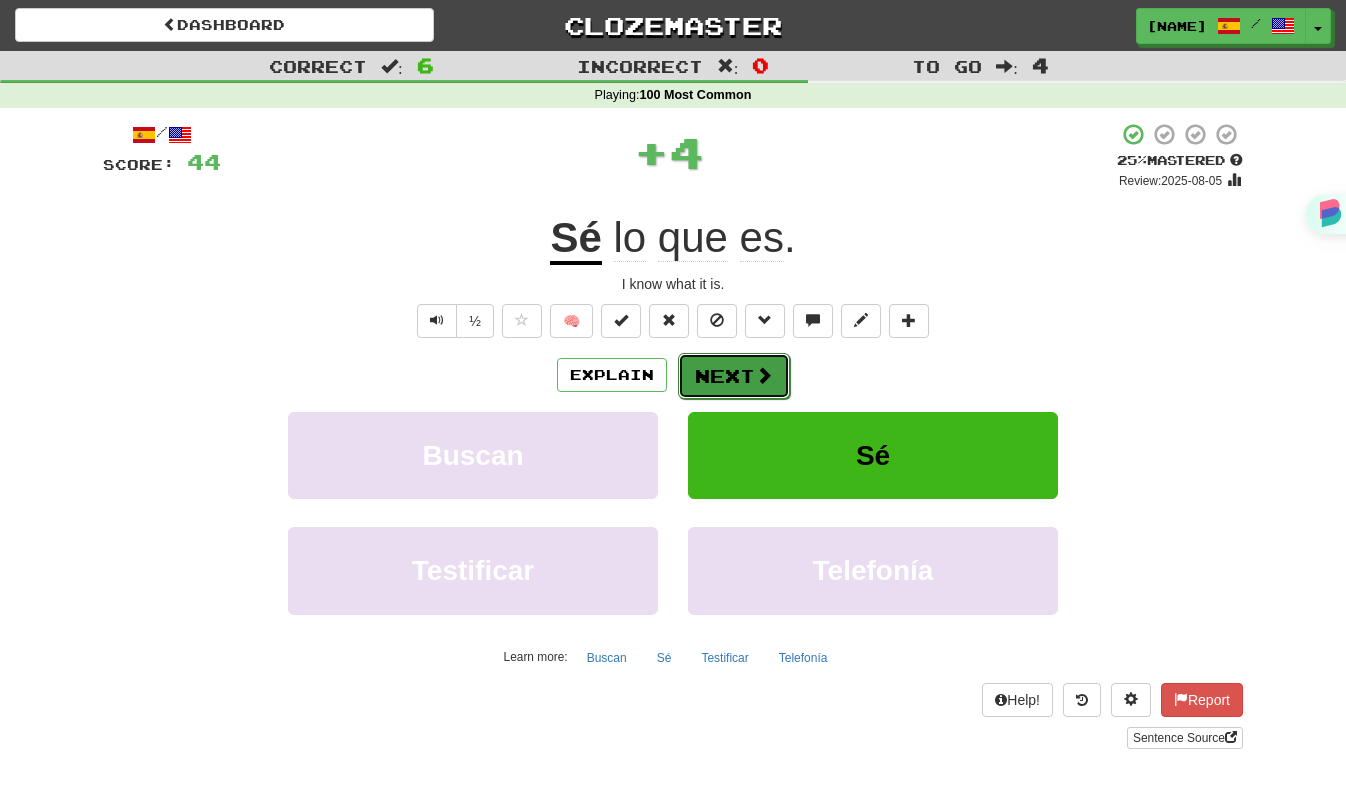 click on "Next" at bounding box center (734, 376) 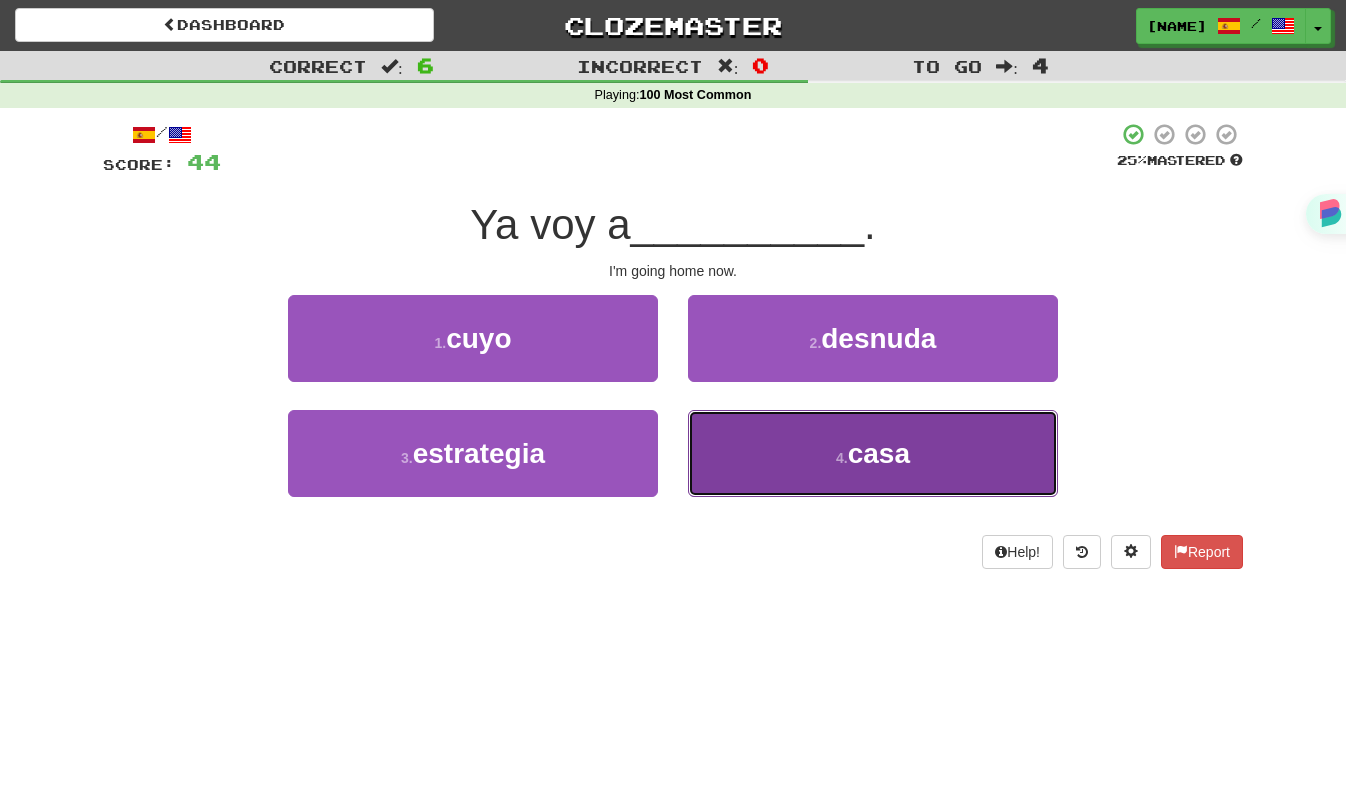 click on "4 .  casa" at bounding box center [873, 453] 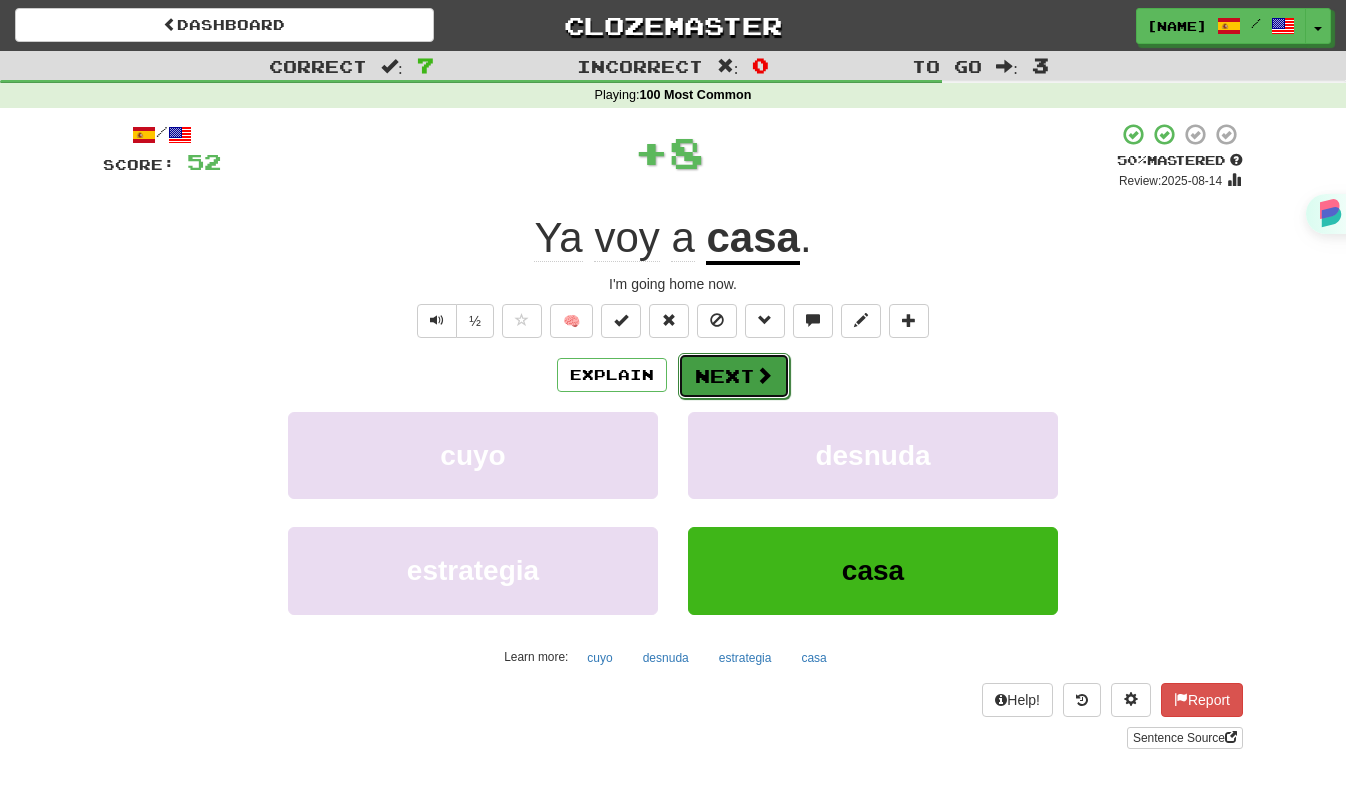 click on "Next" at bounding box center [734, 376] 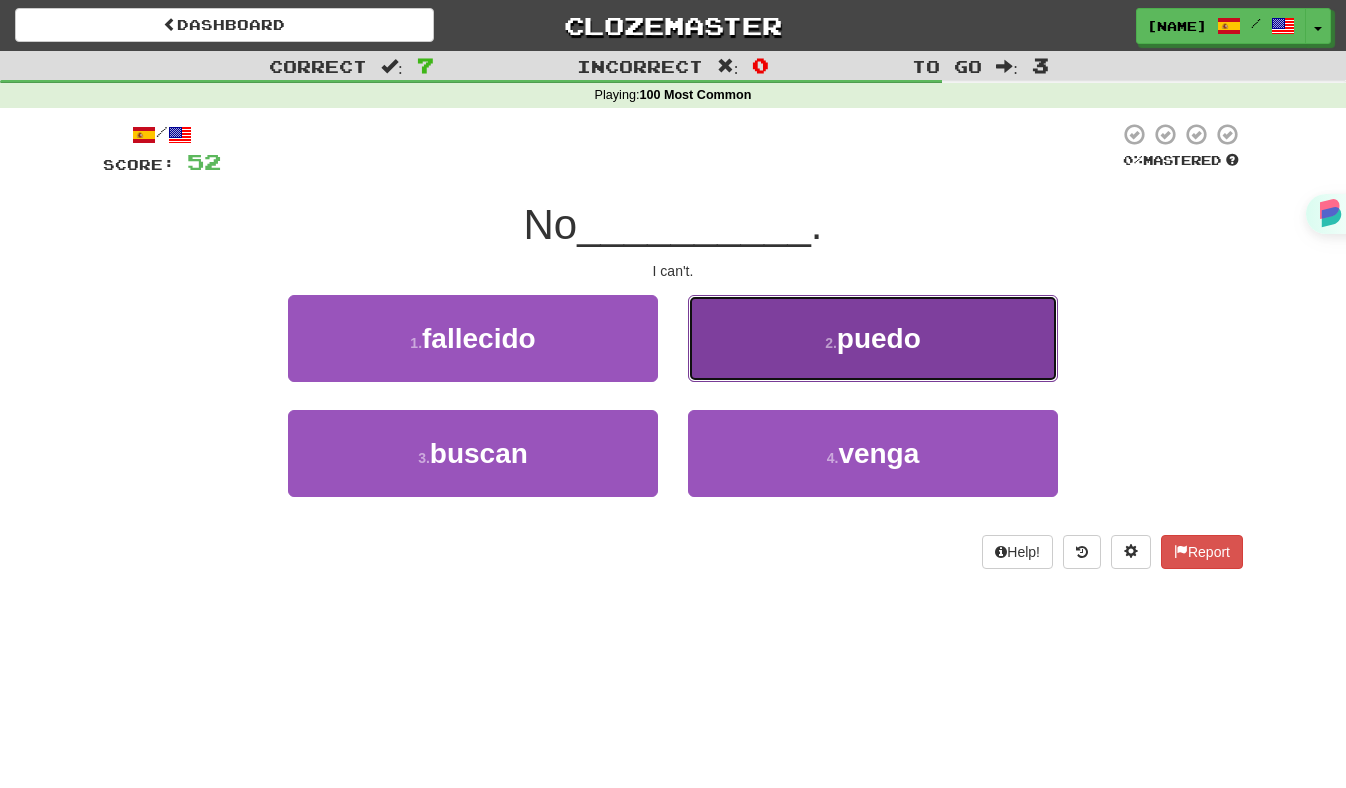 click on "2 .  puedo" at bounding box center (873, 338) 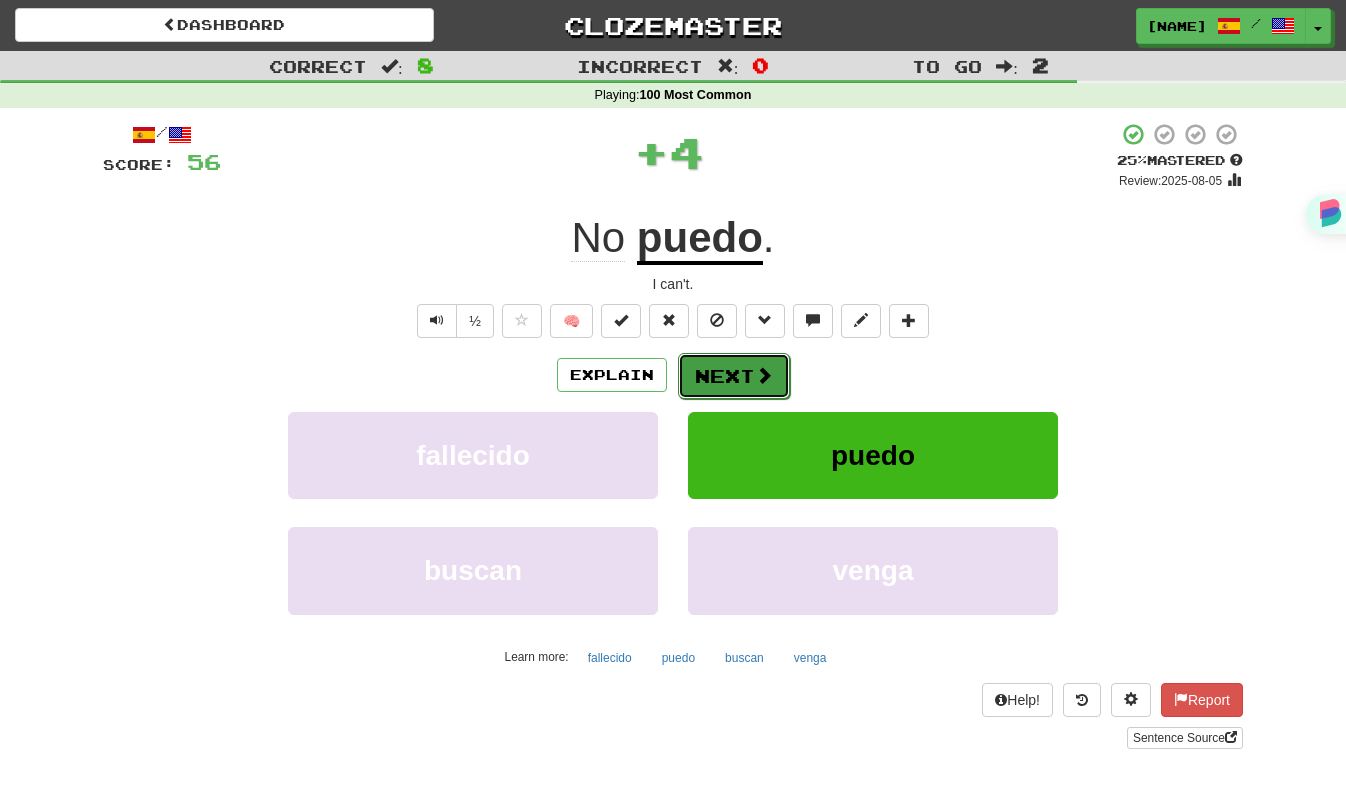 click on "Next" at bounding box center [734, 376] 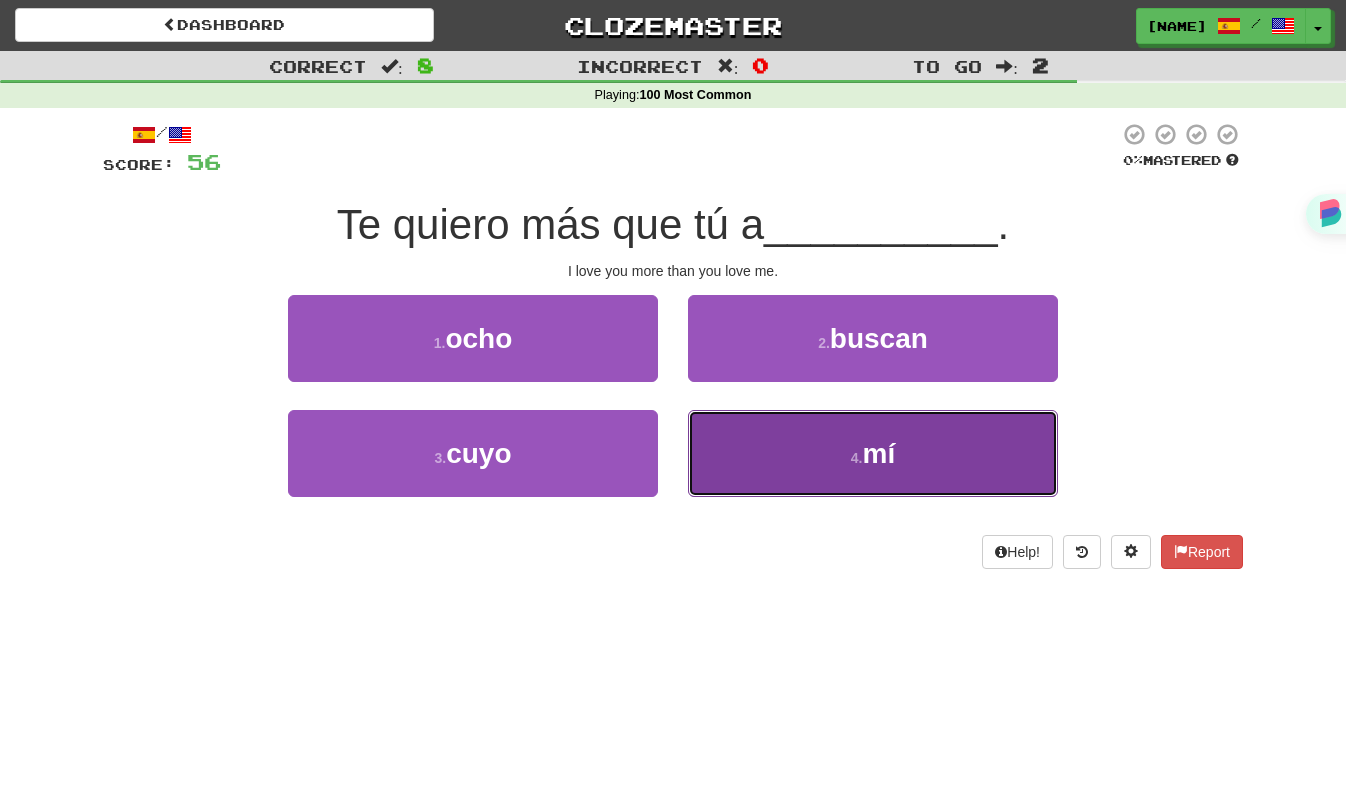 click on "4 .  mí" at bounding box center [873, 453] 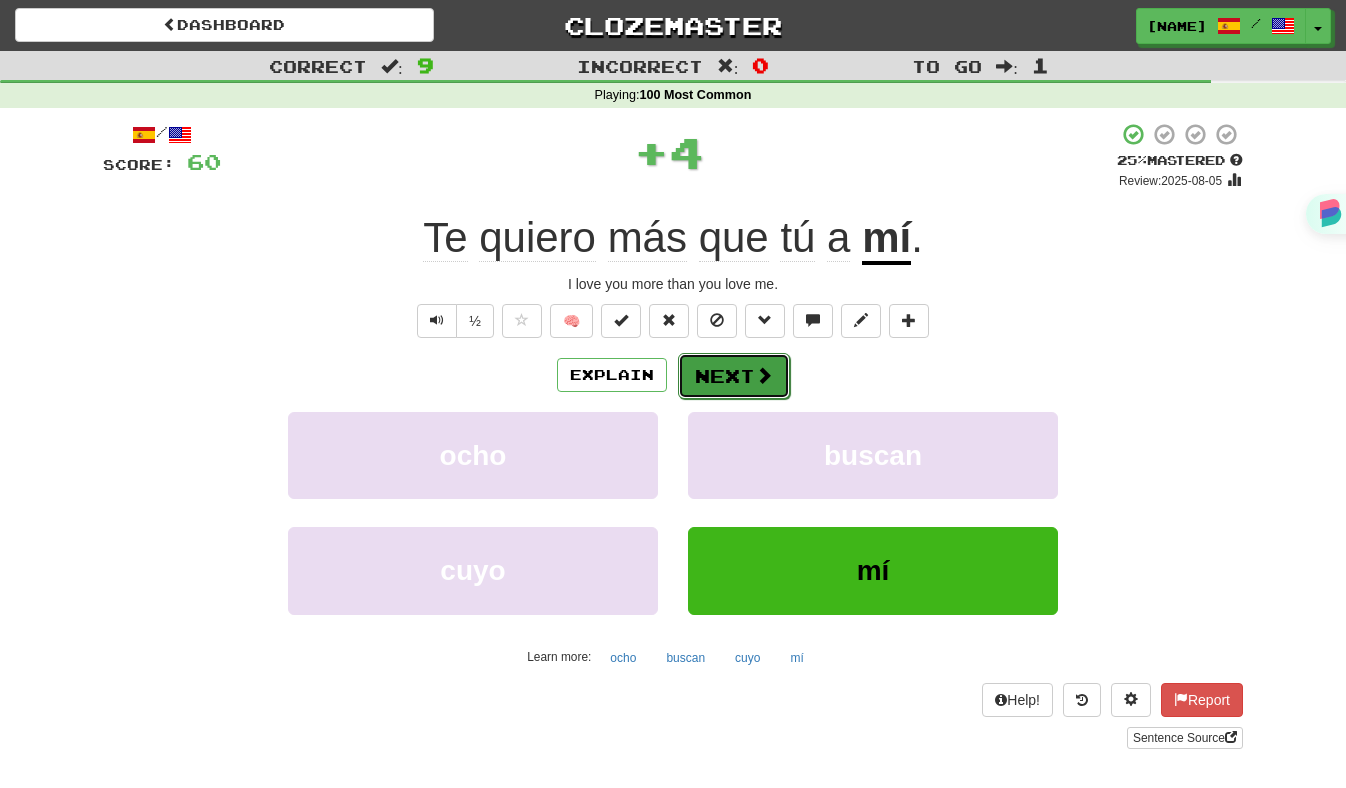 click on "Next" at bounding box center (734, 376) 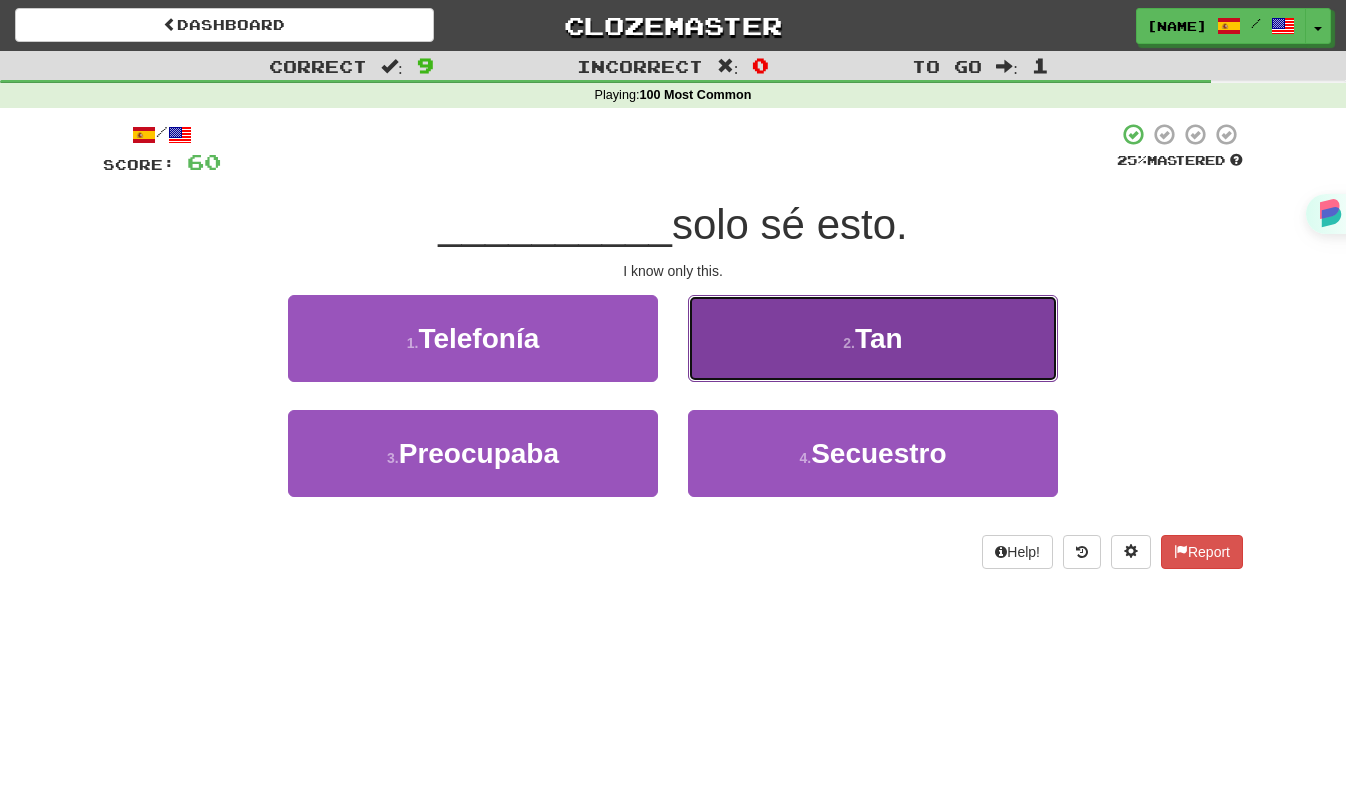 click on "2 .  Tan" at bounding box center [873, 338] 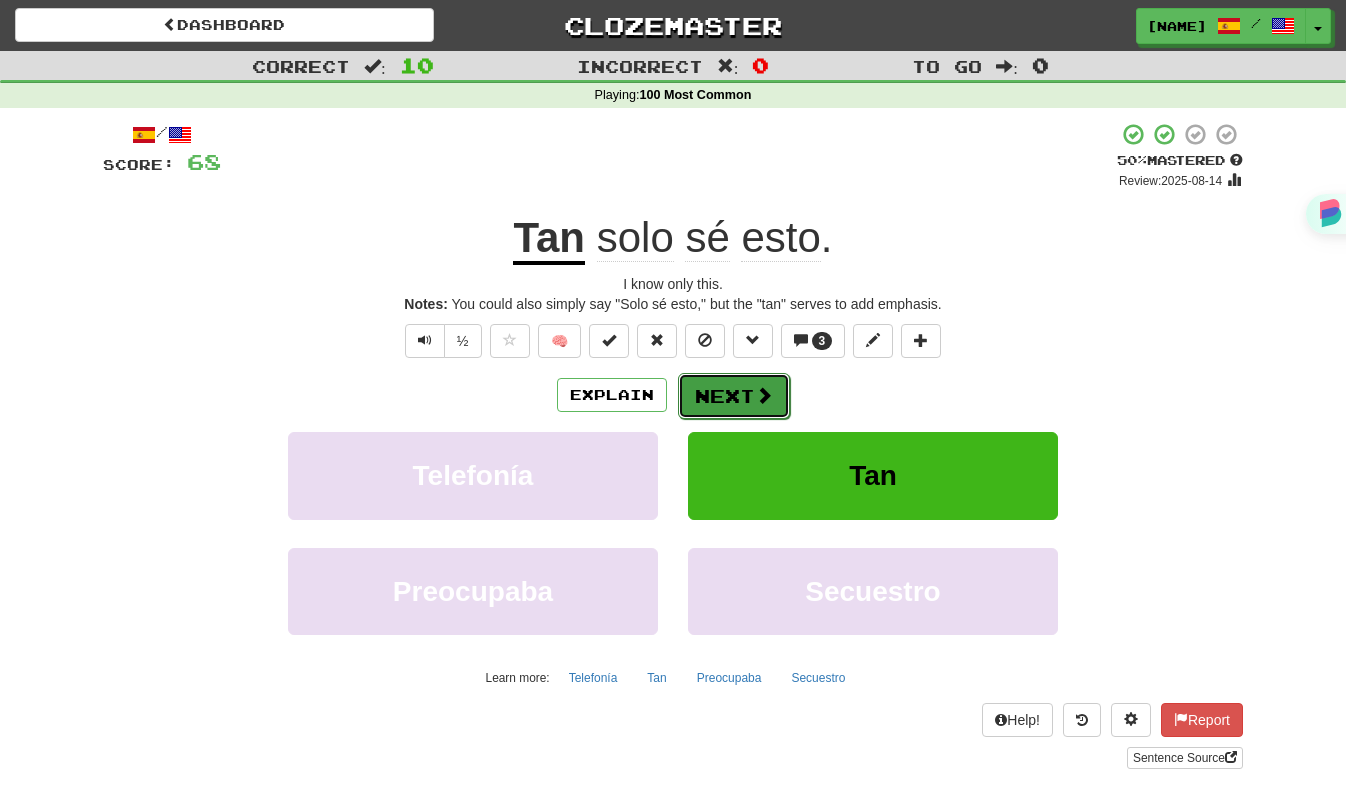 click on "Next" at bounding box center (734, 396) 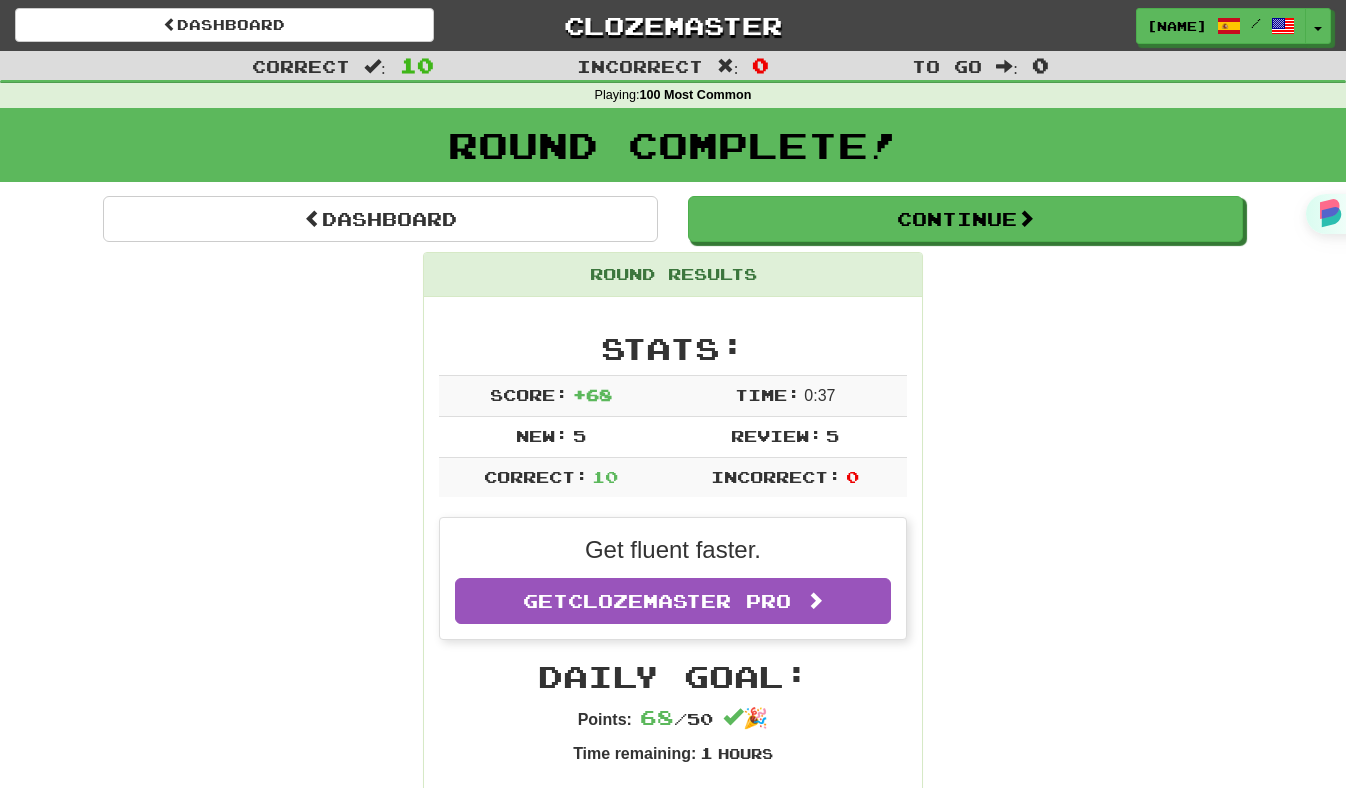 click on "Round Results Stats: Score:   + 68 Time:   0 : 37 New:   5 Review:   5 Correct:   10 Incorrect:   0 Get fluent faster. Get  Clozemaster Pro   Daily Goal: Points:   68  /  50  🎉 Time remaining: 1   Hours Progress: 100 Most Common Playing:  94  /  261 + 5 34.1% 36.015% Mastered:  0  /  261 0% Ready for Review:  84  /  Level:  6 70  points to level  7  - keep going! Ranked:  1337 th  this week Sentences:  Report Algo  no está bien. Something isn't right.  Report Lo  quiero  ya. I want it now.  Report Tengo  de todo. I have everything.  Report Ya lo  sé . I already know.  Report Creo  que está por aquí. I think it's around here.  Report Sé  lo que es. I know what it is.  Report Ya voy a  casa . I'm going home now.  Report No  puedo . I can't.  Report Te quiero más que tú a  mí . I love you more than you love me. 3  Report Tan  solo sé esto. I know only this." at bounding box center [673, 1242] 